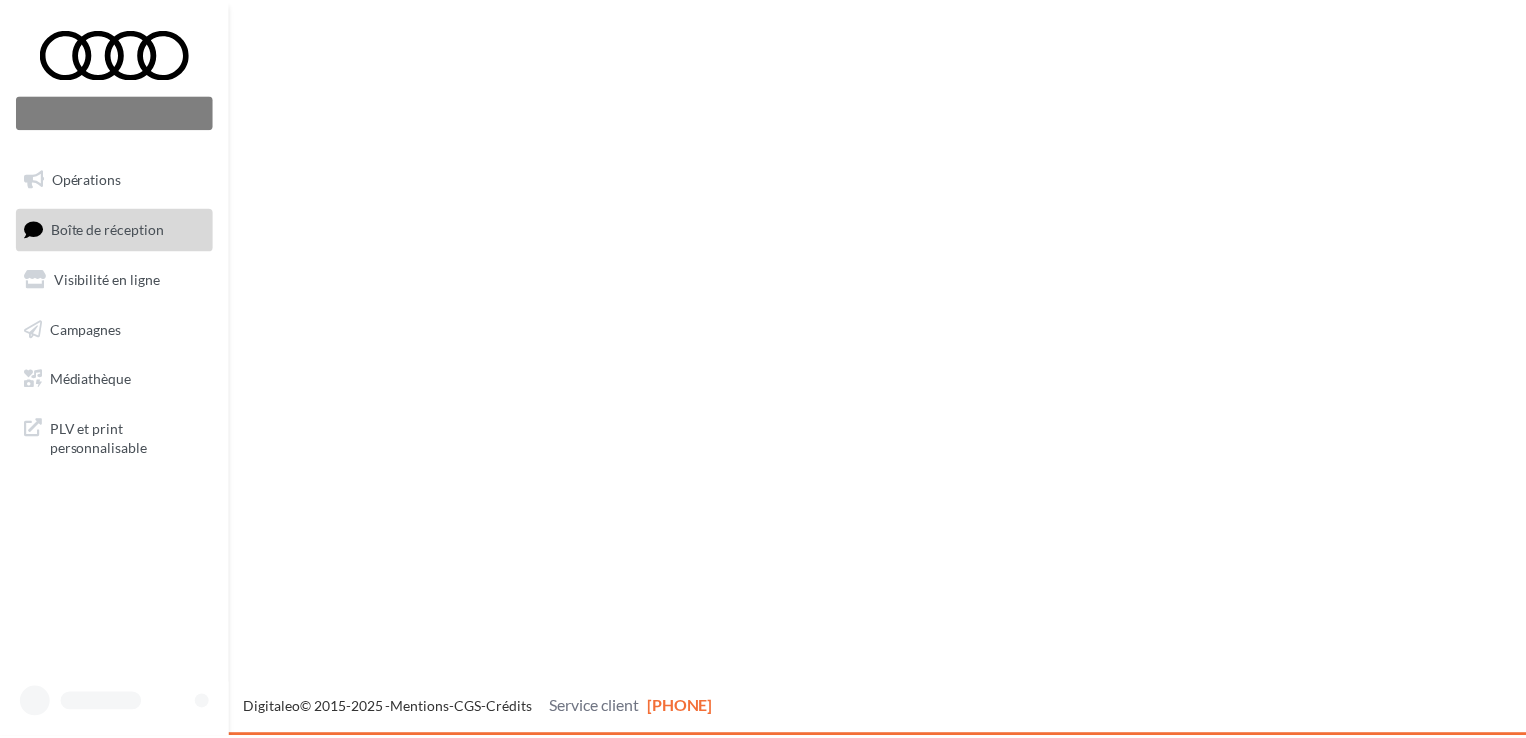 scroll, scrollTop: 0, scrollLeft: 0, axis: both 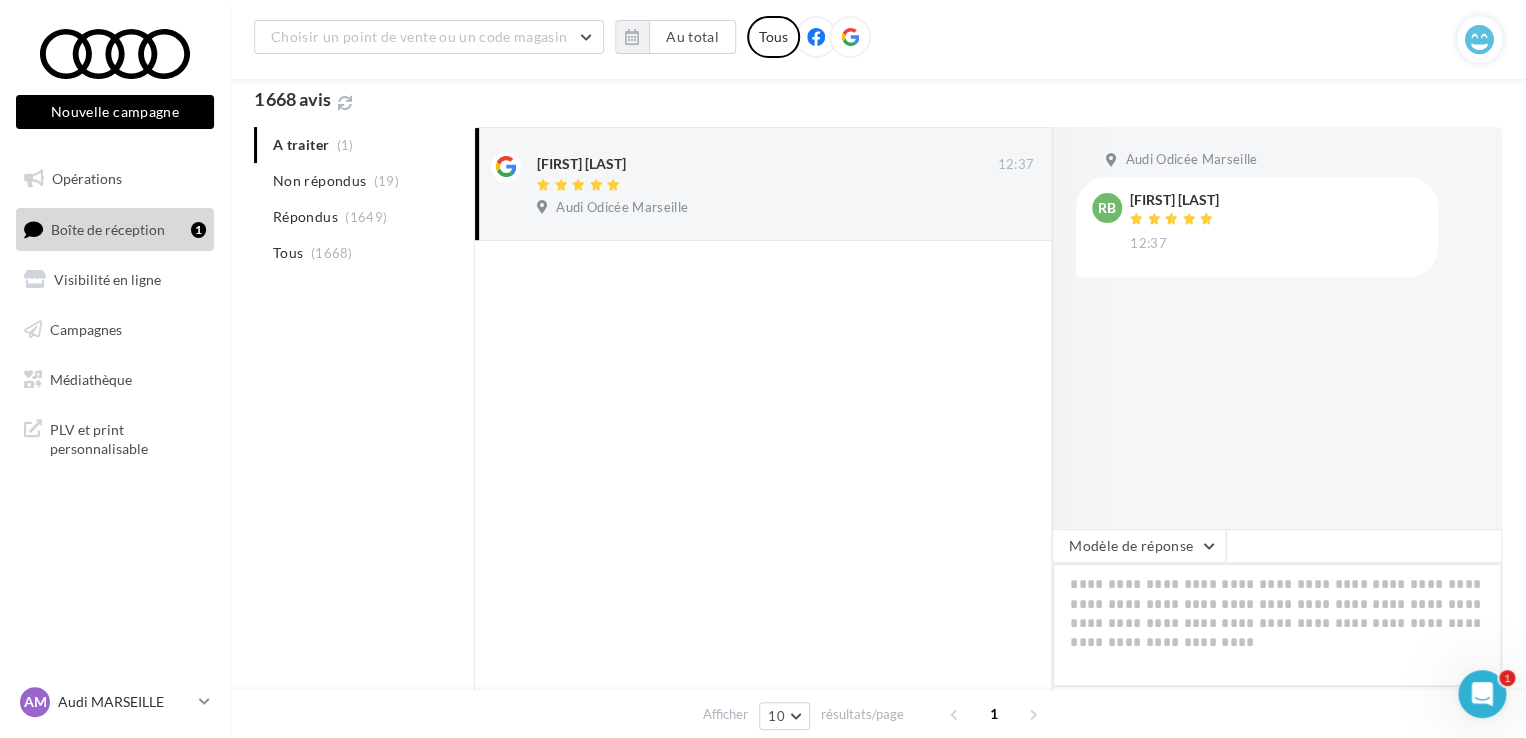 click at bounding box center (1277, 625) 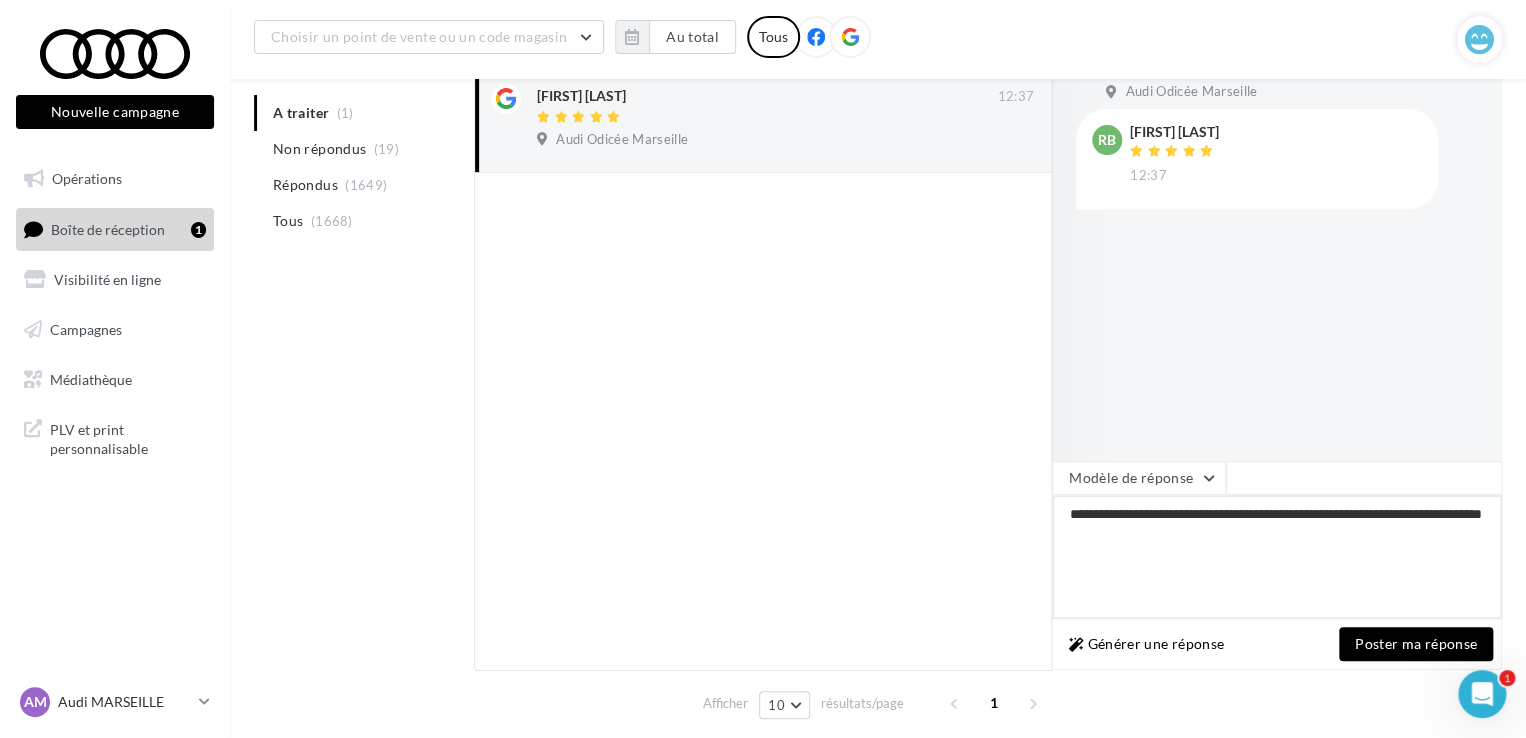 scroll, scrollTop: 300, scrollLeft: 0, axis: vertical 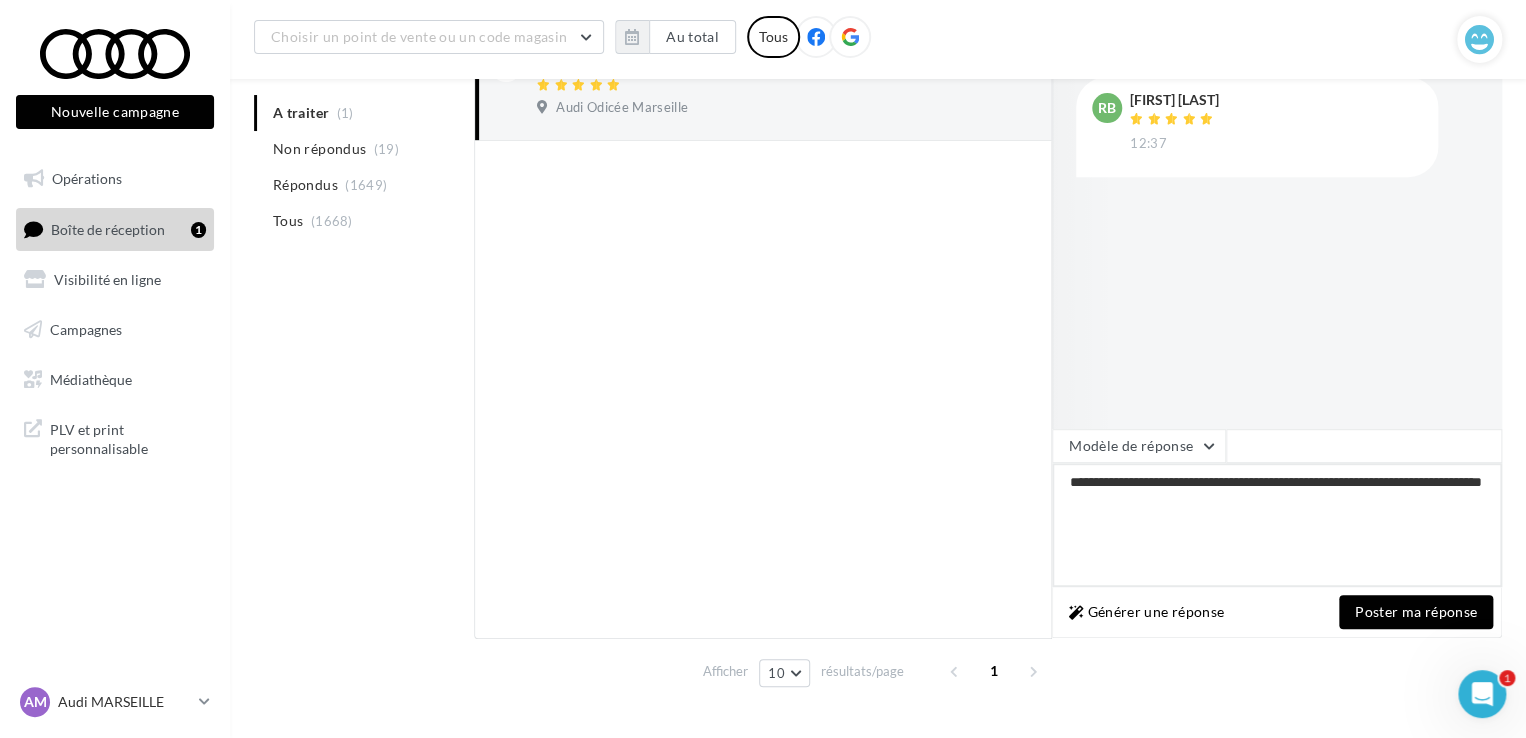 type on "**********" 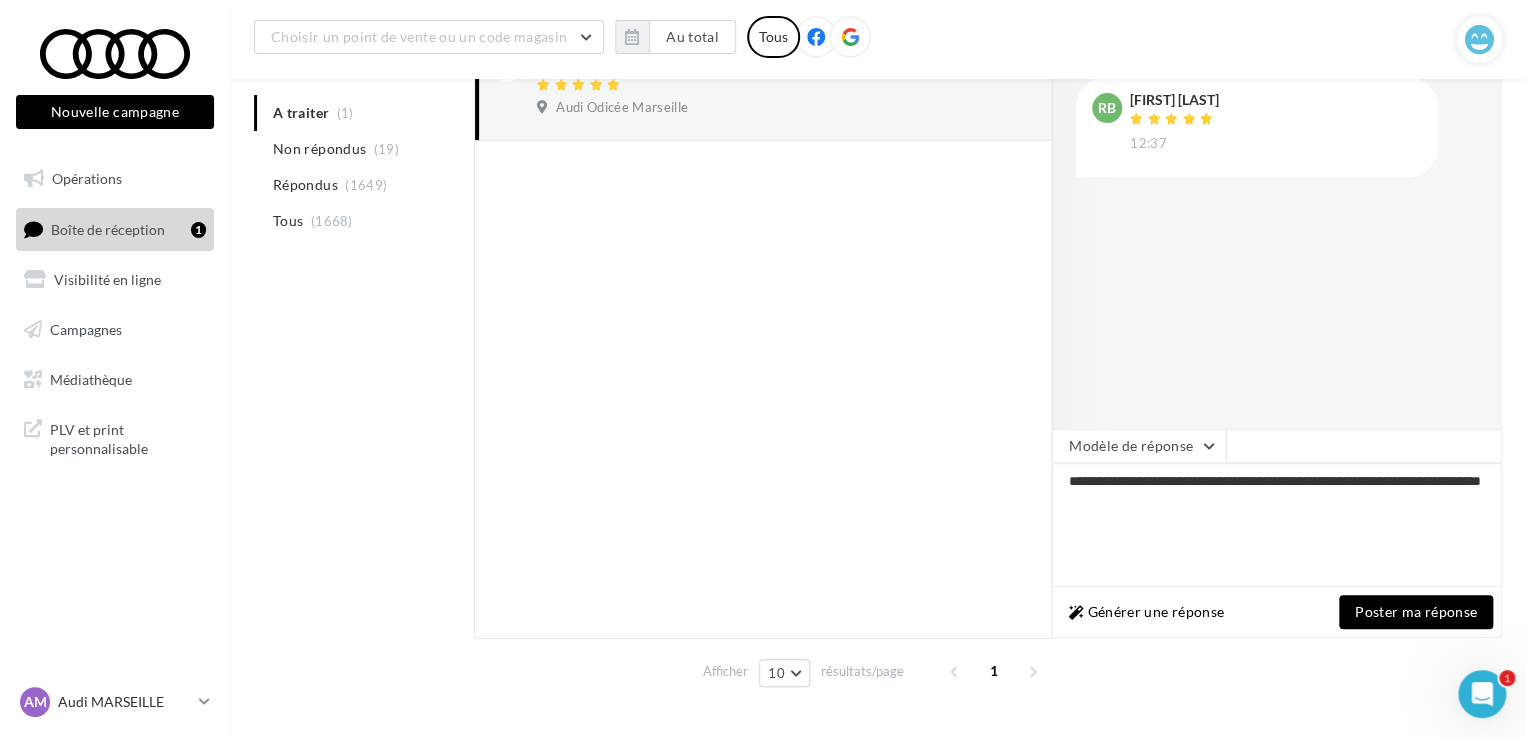 click on "Poster ma réponse" at bounding box center [1416, 612] 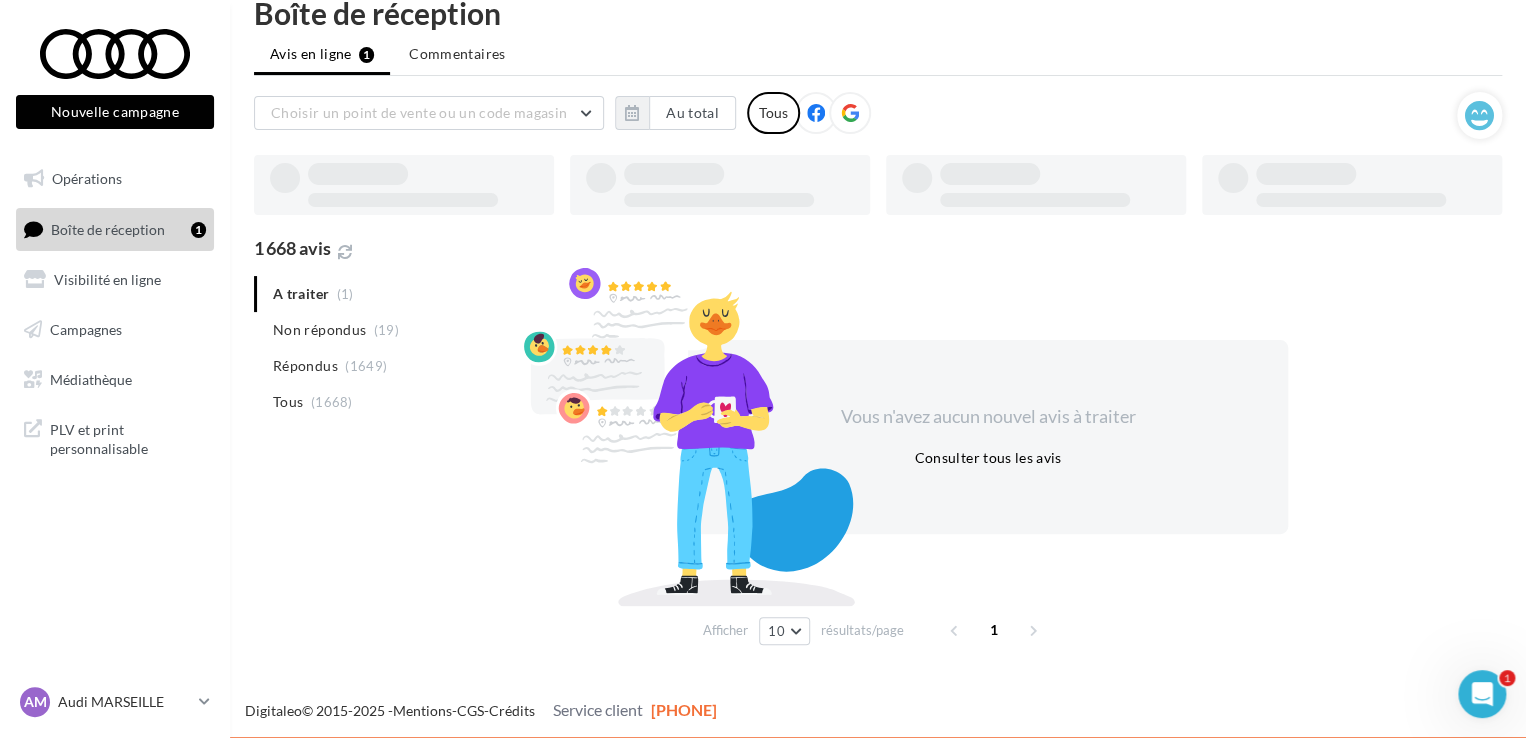 scroll, scrollTop: 32, scrollLeft: 0, axis: vertical 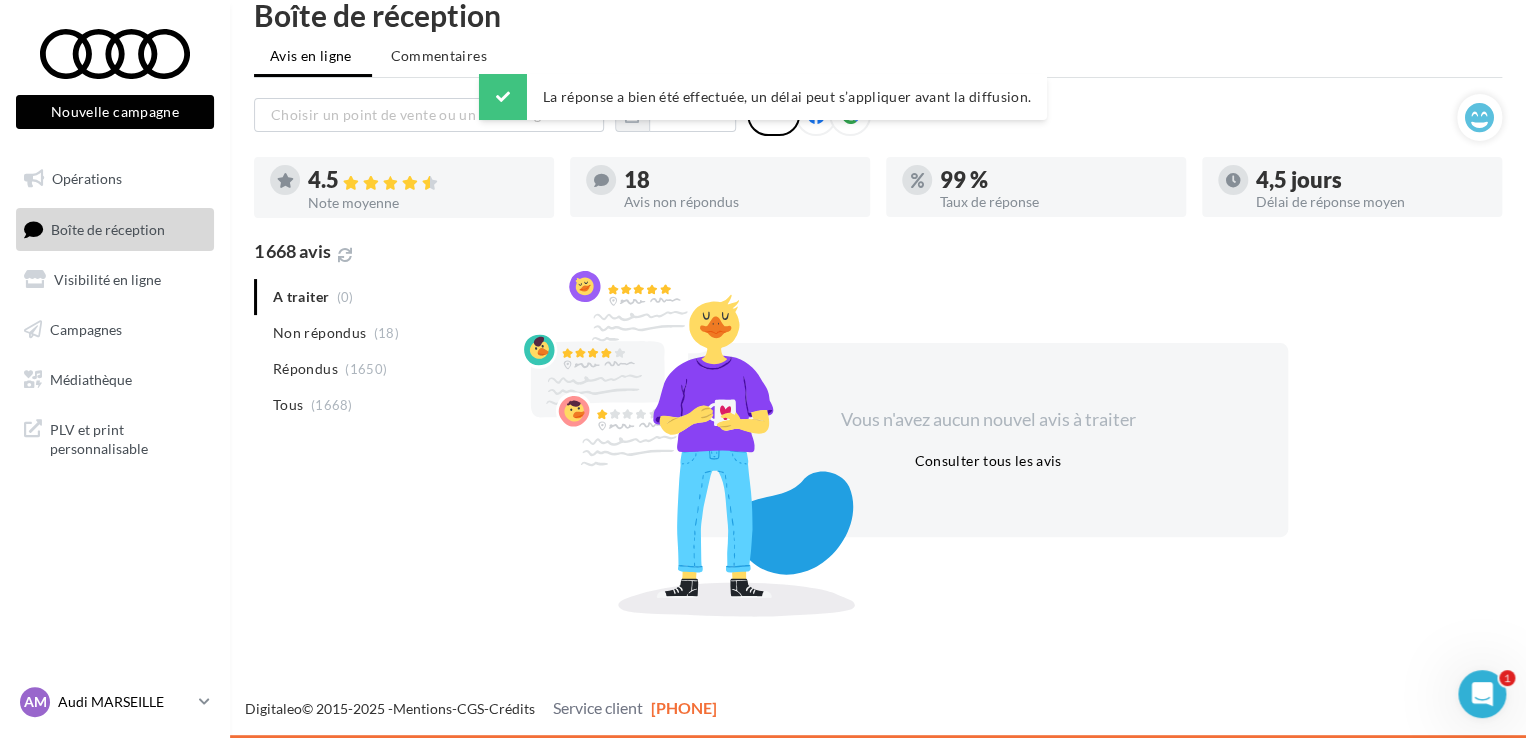click on "Audi MARSEILLE" at bounding box center [124, 702] 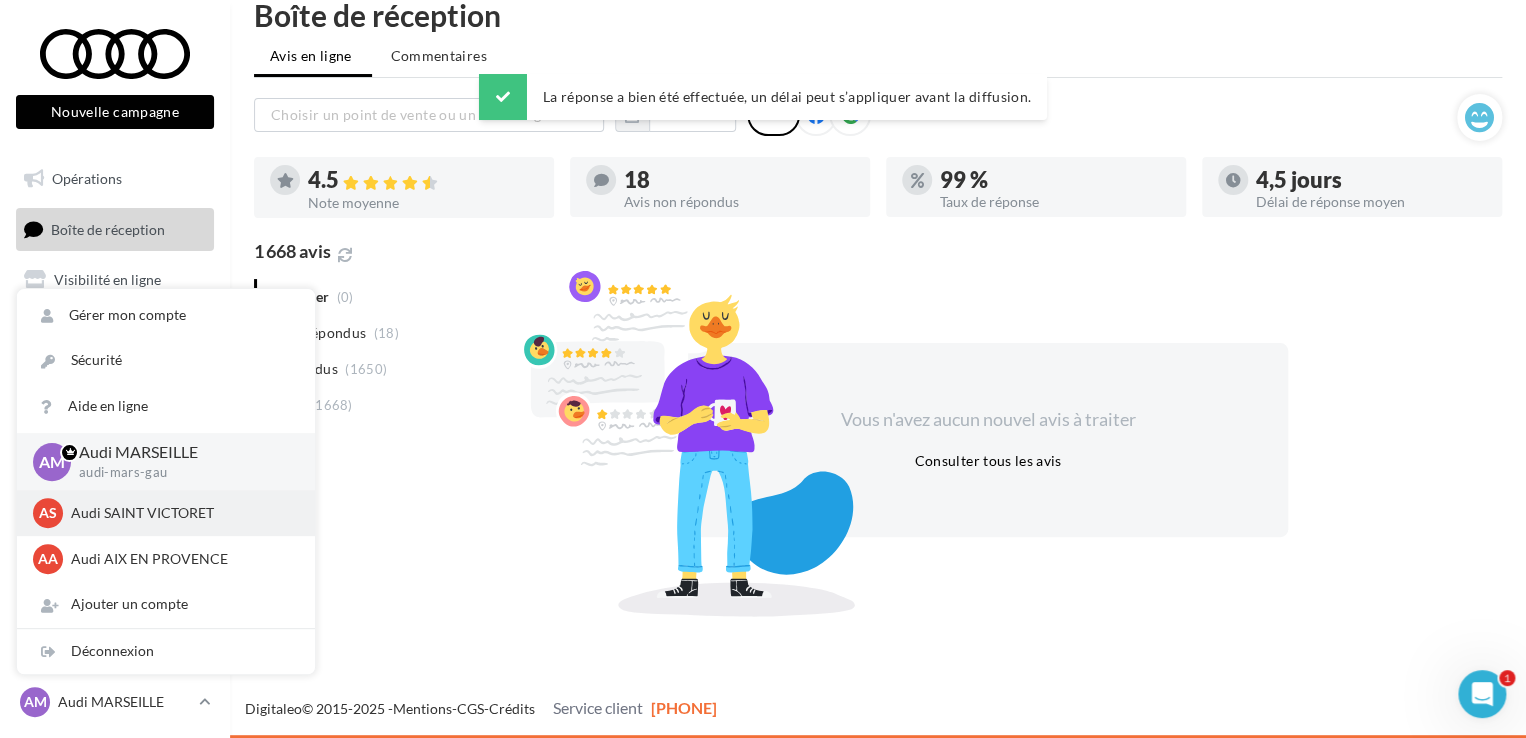 click on "Audi SAINT VICTORET" at bounding box center [181, 513] 